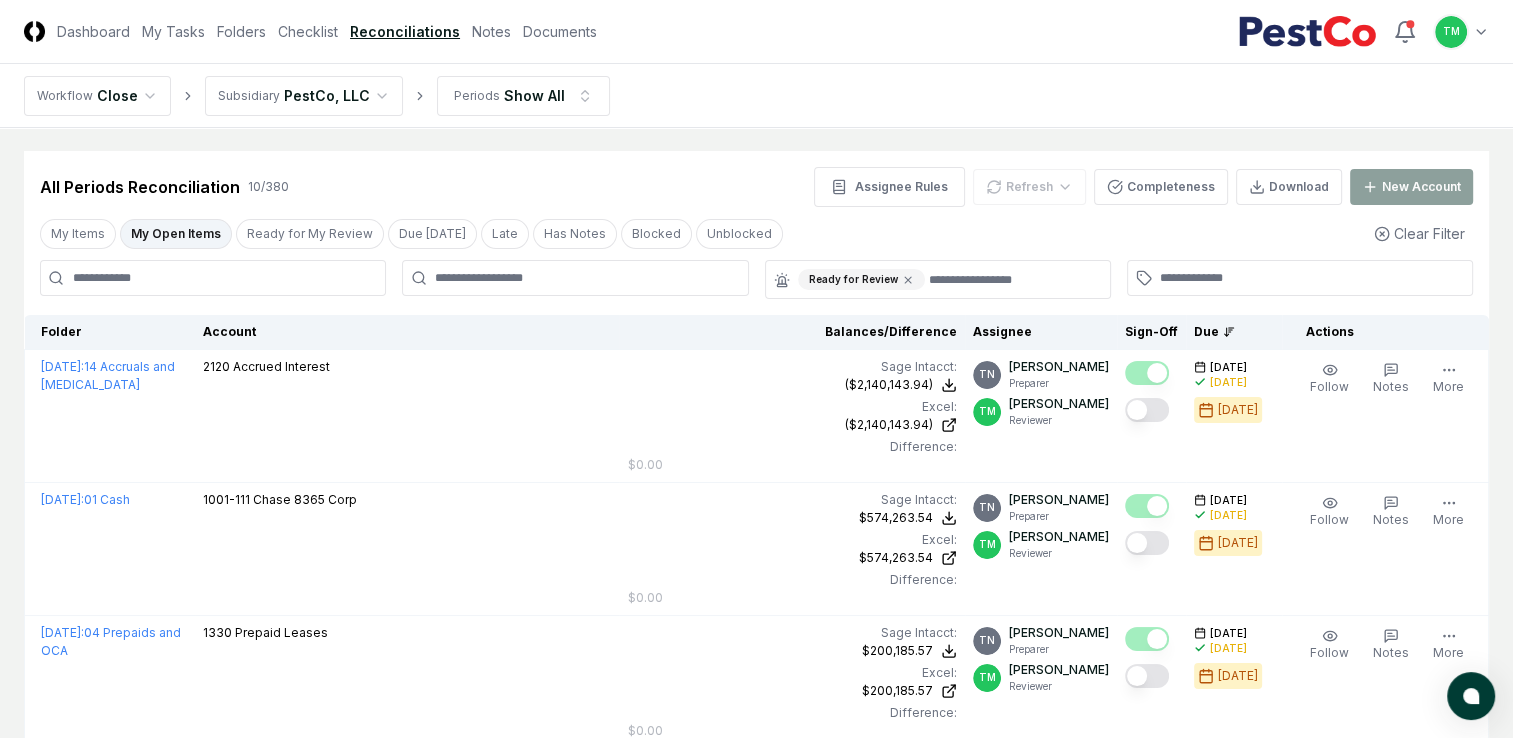 scroll, scrollTop: 0, scrollLeft: 0, axis: both 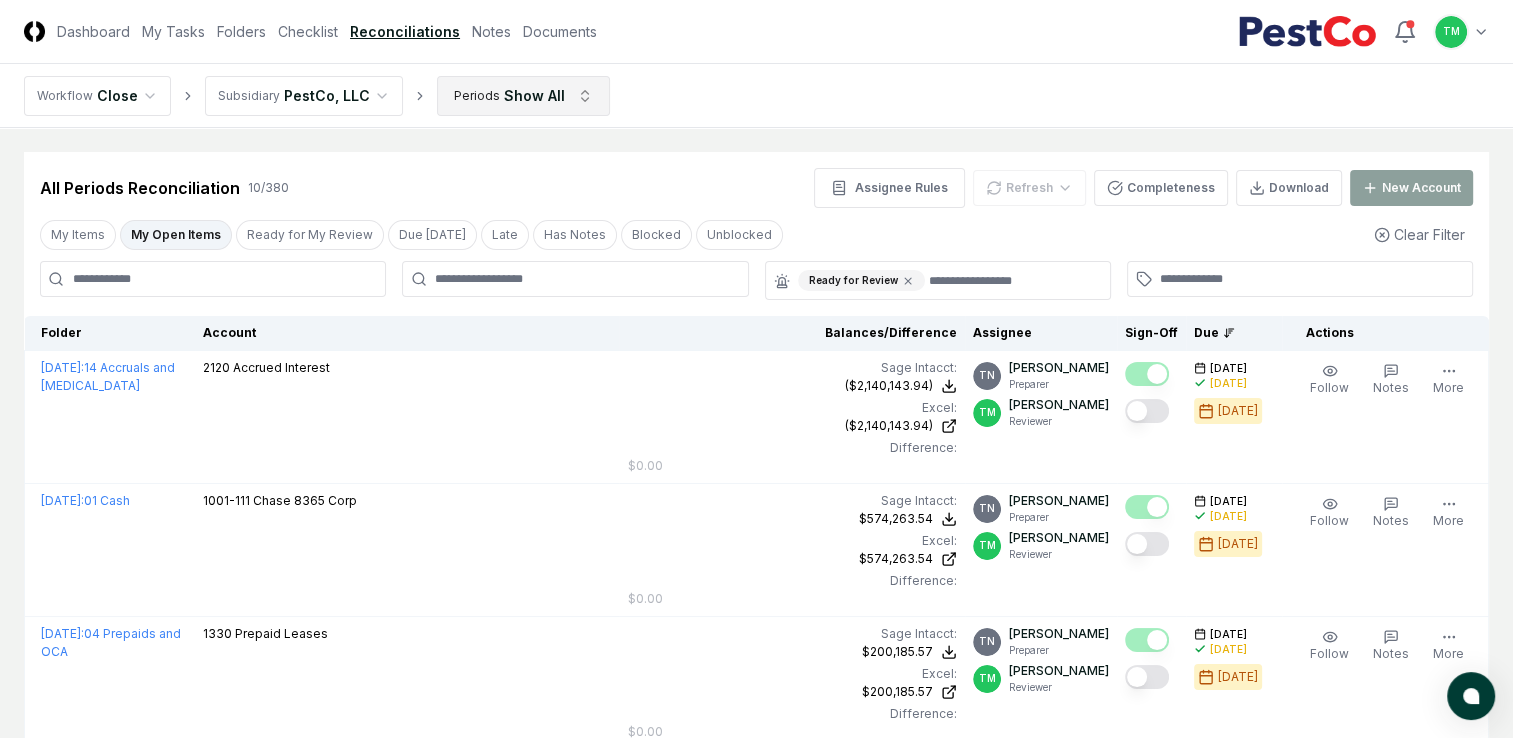 click on "CloseCore Dashboard My Tasks Folders Checklist Reconciliations Notes Documents Toggle navigation menu   TM Toggle user menu Workflow Close Subsidiary PestCo, LLC Periods Show All Cancel Reassign All Periods Reconciliation 10 / 380 Assignee Rules Refresh Completeness Download New   Account My Items My Open Items Ready for My Review Due [DATE] Late Has Notes Blocked Unblocked Clear Filter Ready for Review Folder Account Balances/Difference Per  Sage Intacct Per Excel Difference Assignee Sign-Off   Due Actions [DATE] :  14 Accruals and [MEDICAL_DATA] 2120   Accrued Interest Sage Intacct : ($2,140,143.94) Excel: ($2,140,143.94) Difference: $0.00 ($2,140,143.94) ($2,140,143.94) $0.00 TN [PERSON_NAME] Preparer TM [PERSON_NAME] Reviewer [DATE] [DATE] [DATE] Follow Notes Edit Task More [DATE] :  01 Cash 1001-111   Chase 8365 Corp Sage Intacct : $574,263.54 Excel: $574,263.54 Difference: $0.00 $574,263.54 $574,263.54 $0.00 TN [PERSON_NAME] Preparer TM [PERSON_NAME] Reviewer [DATE] [DATE] [DATE]" at bounding box center [756, 911] 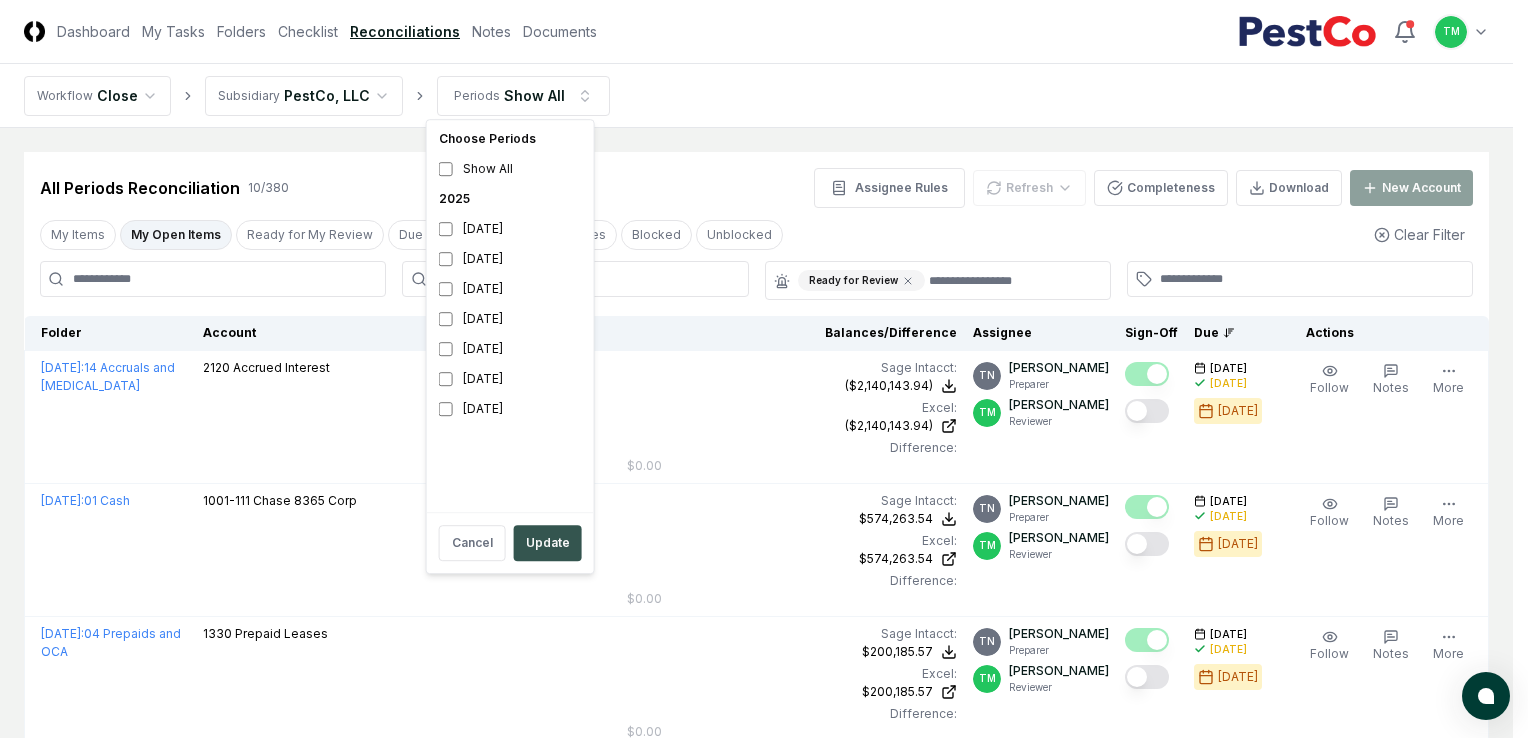 click on "Update" at bounding box center [548, 543] 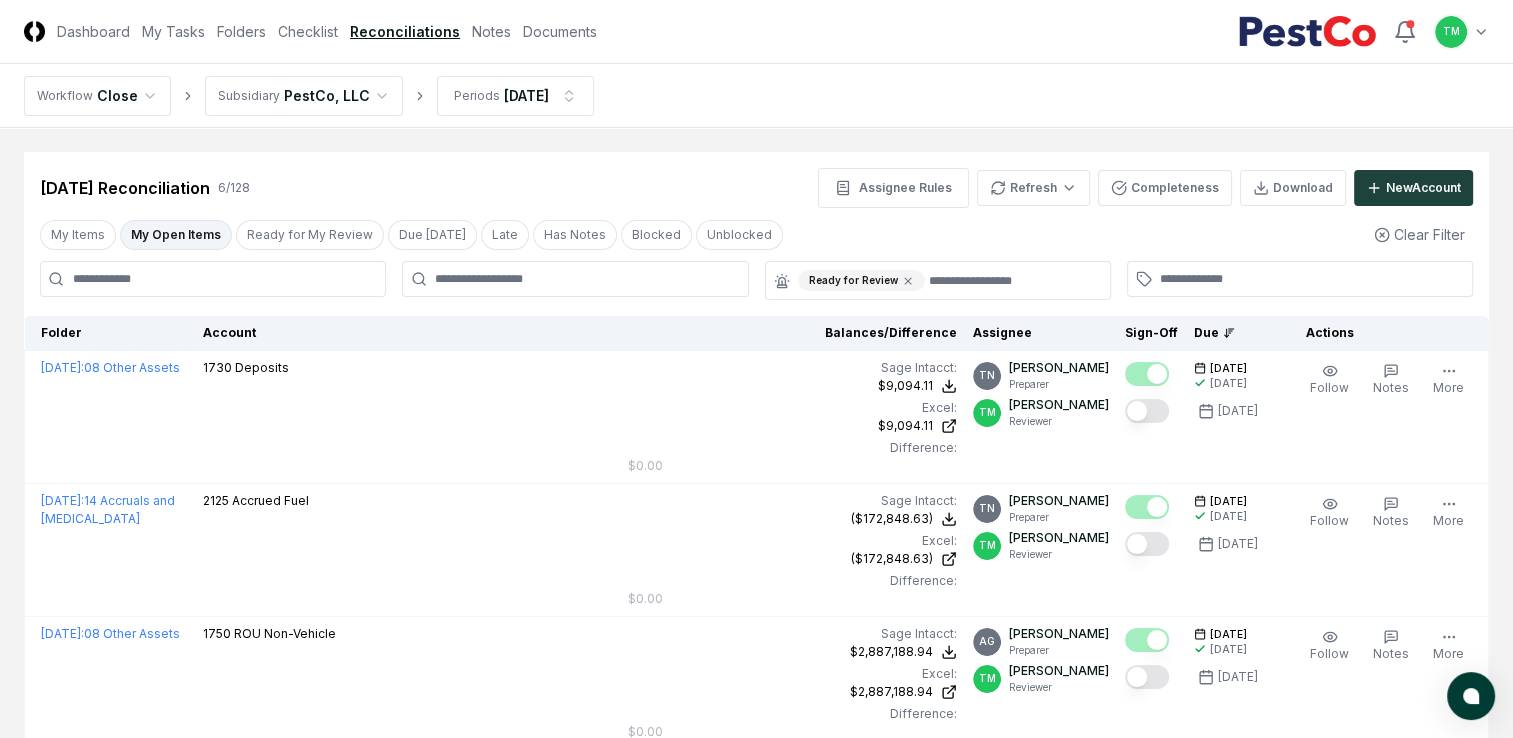 drag, startPoint x: 0, startPoint y: 522, endPoint x: 1, endPoint y: 505, distance: 17.029387 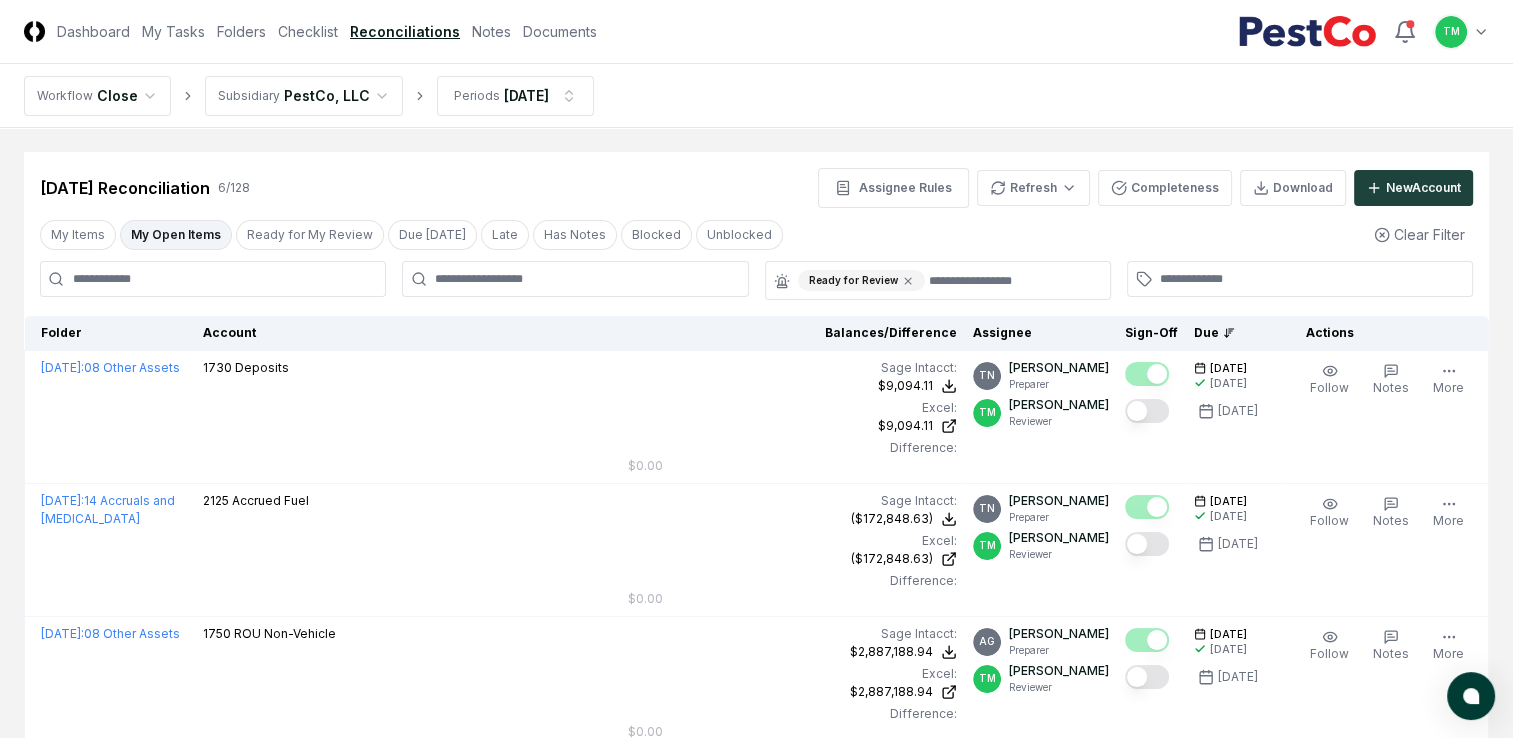 drag, startPoint x: 307, startPoint y: 26, endPoint x: 307, endPoint y: 51, distance: 25 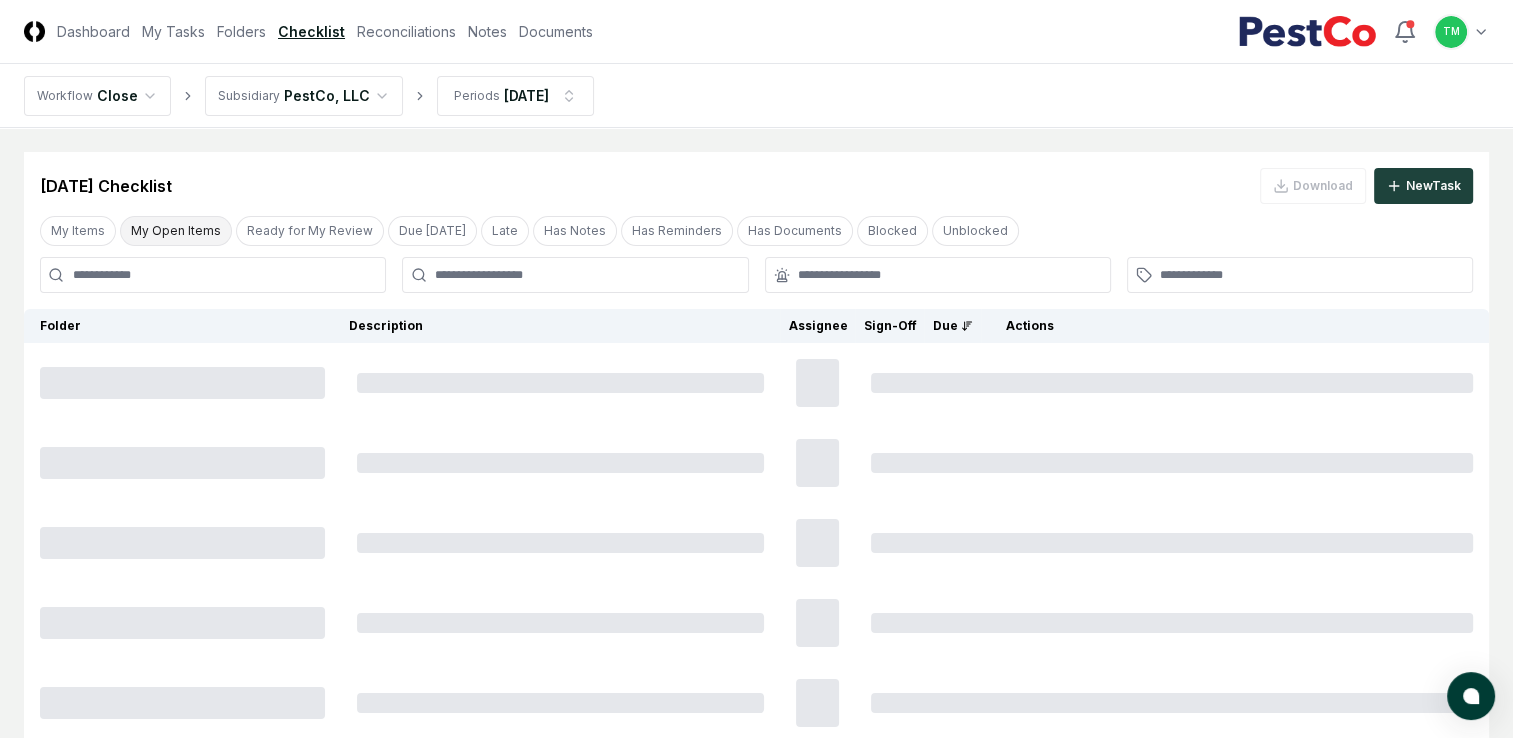 click on "My Open Items" at bounding box center (176, 231) 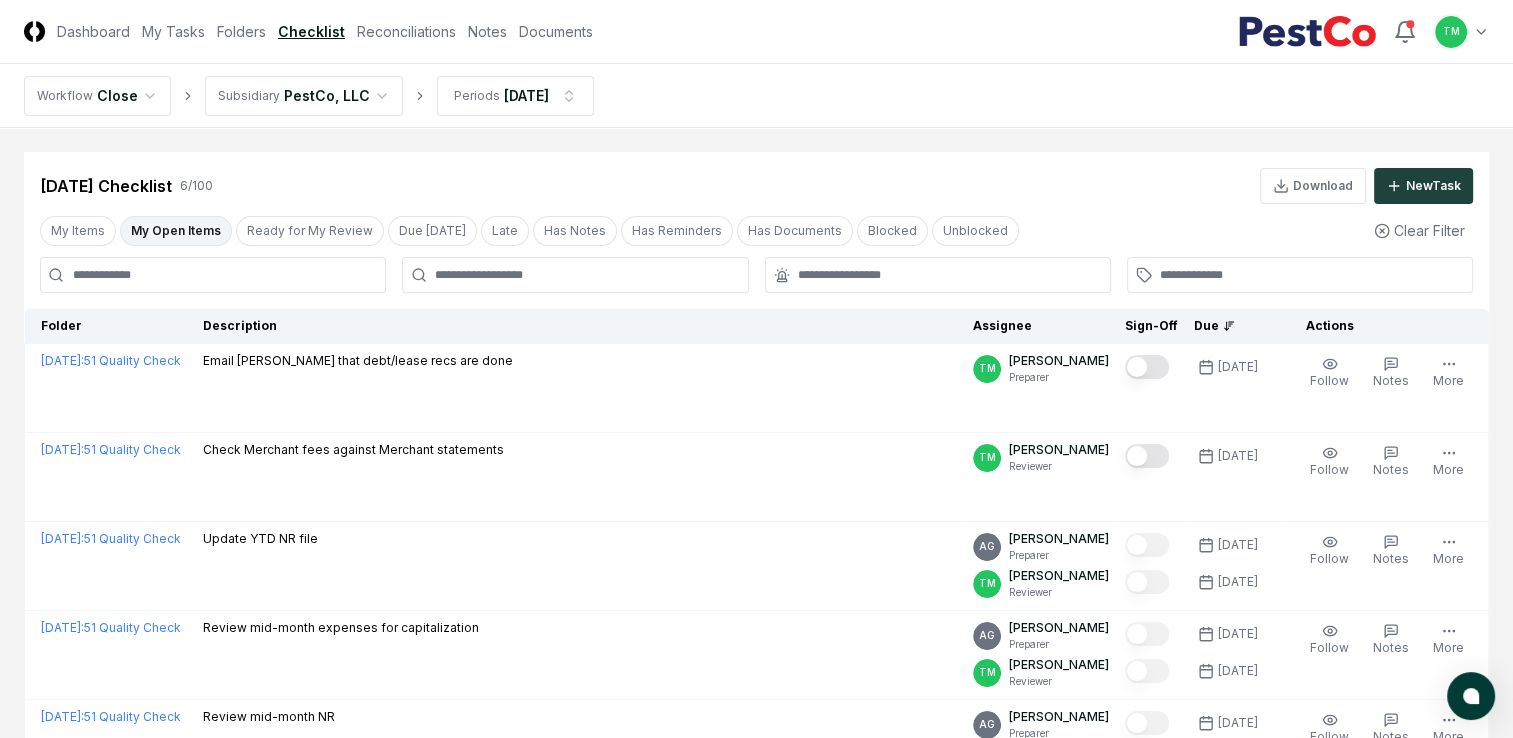 click on "[DATE] Checklist 6 / 100 Download New  Task" at bounding box center (756, 178) 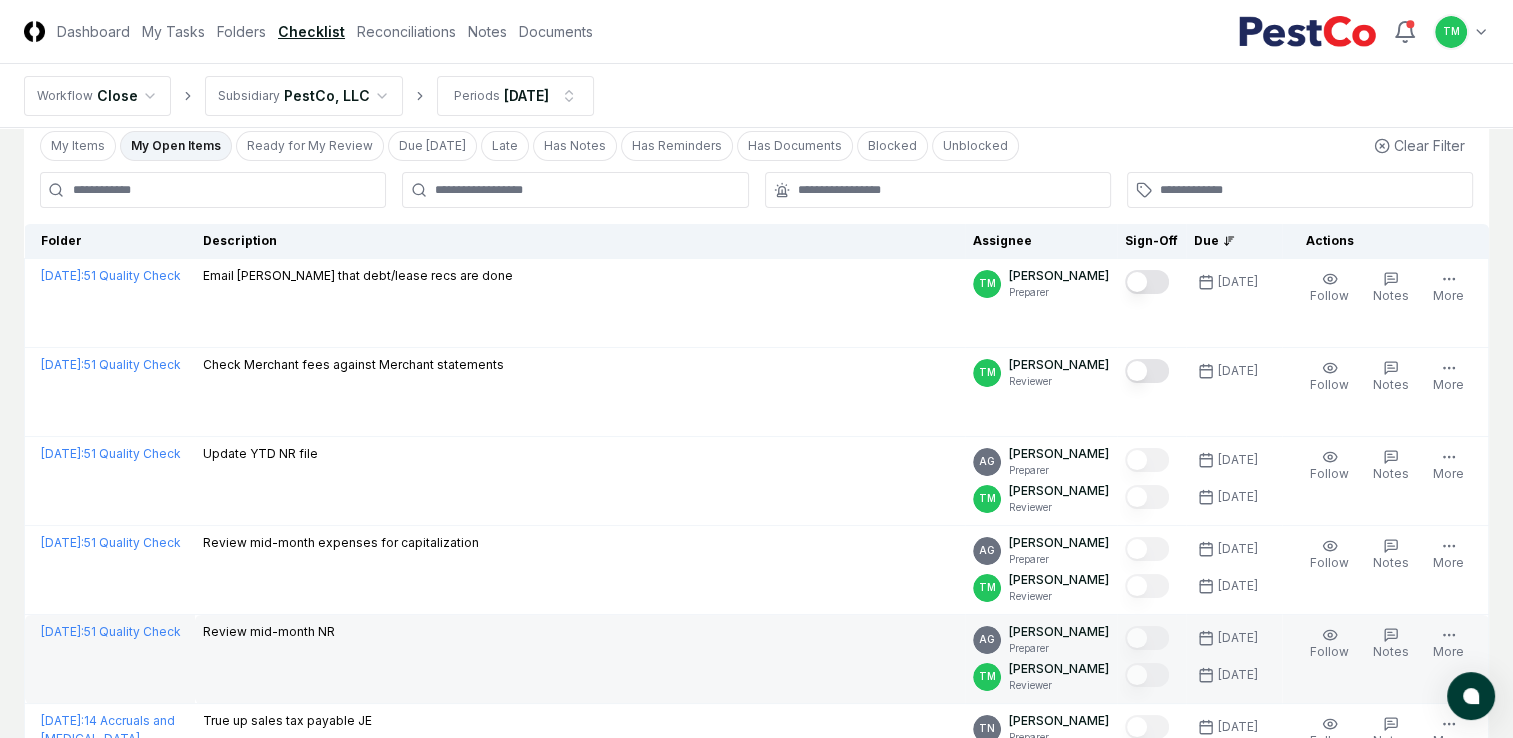 scroll, scrollTop: 0, scrollLeft: 0, axis: both 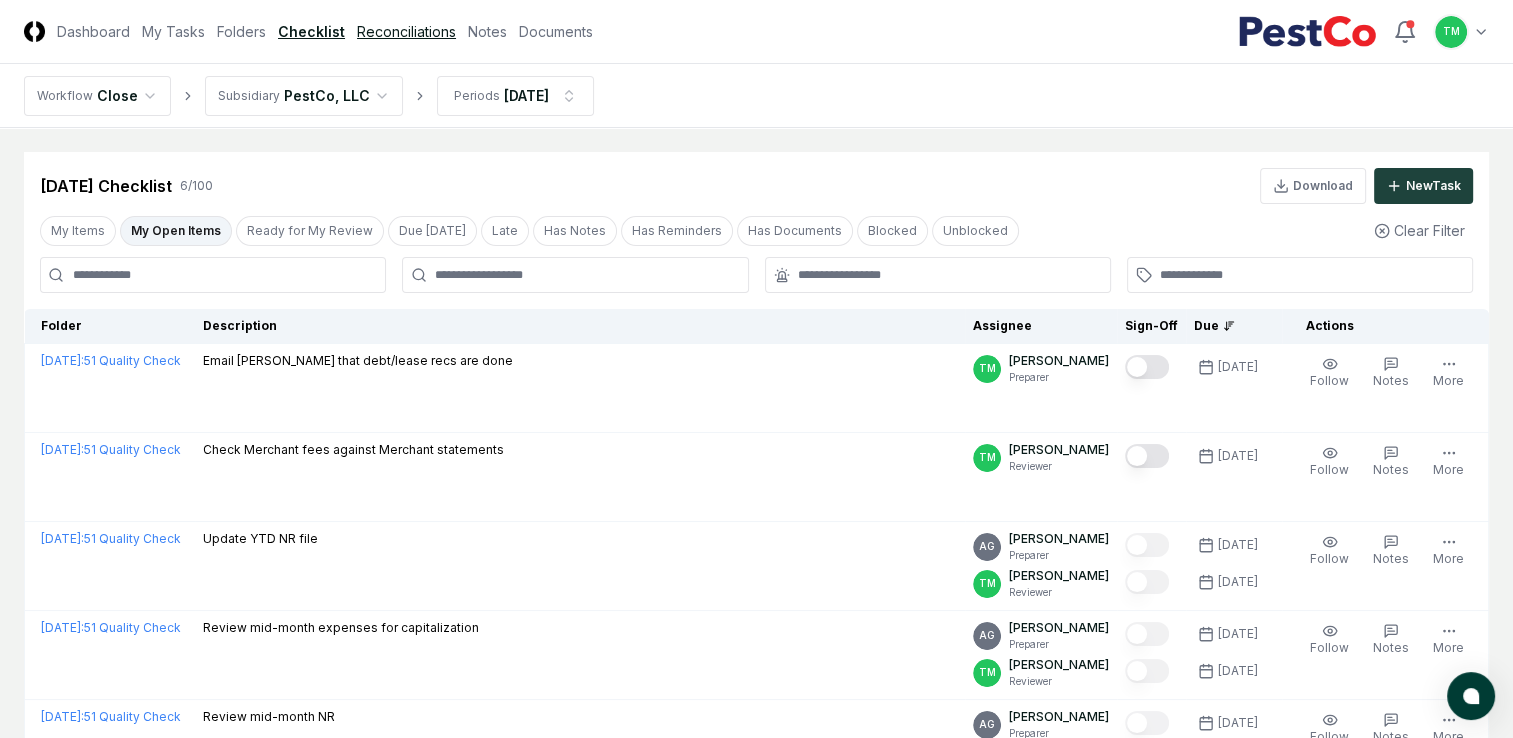 click on "Reconciliations" at bounding box center [406, 31] 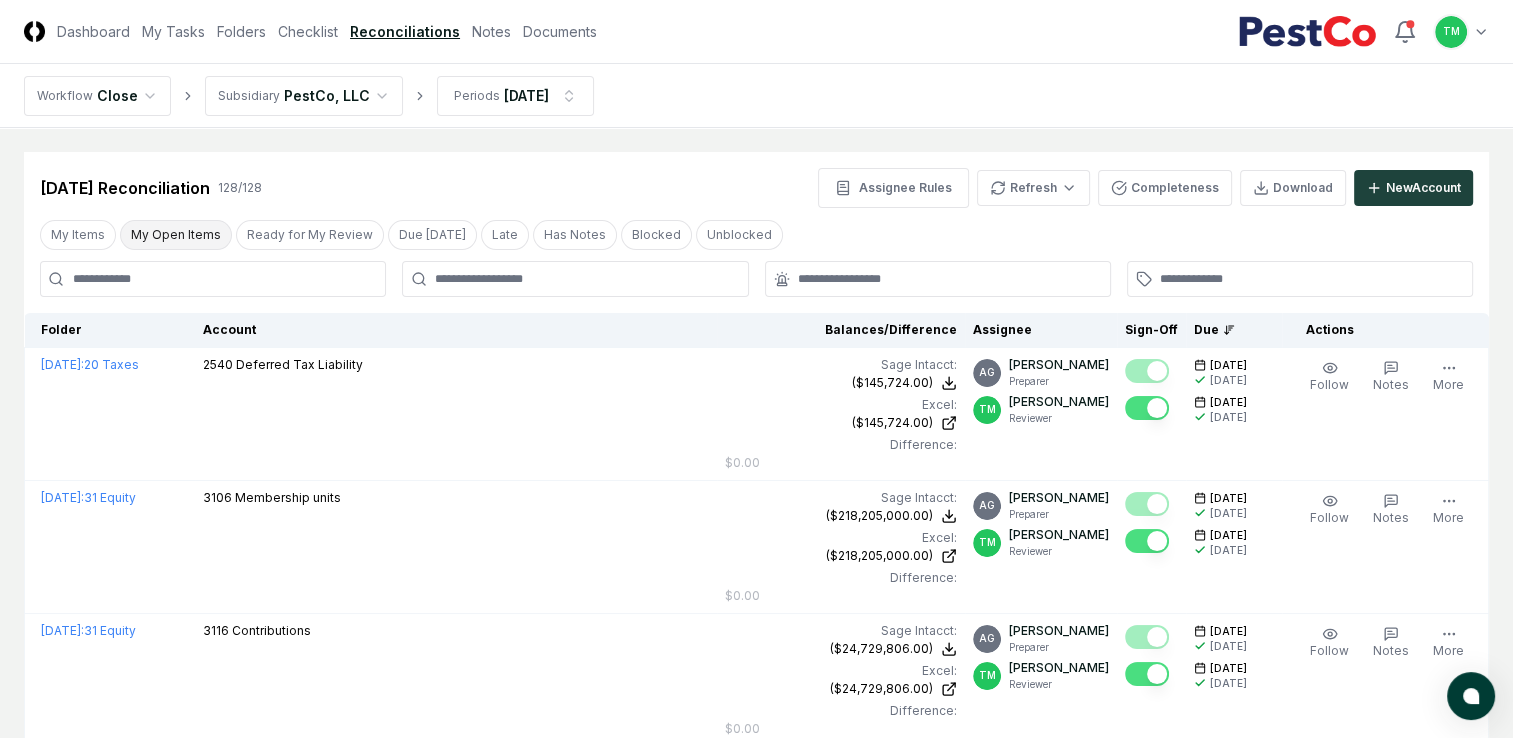 drag, startPoint x: 188, startPoint y: 246, endPoint x: 188, endPoint y: 226, distance: 20 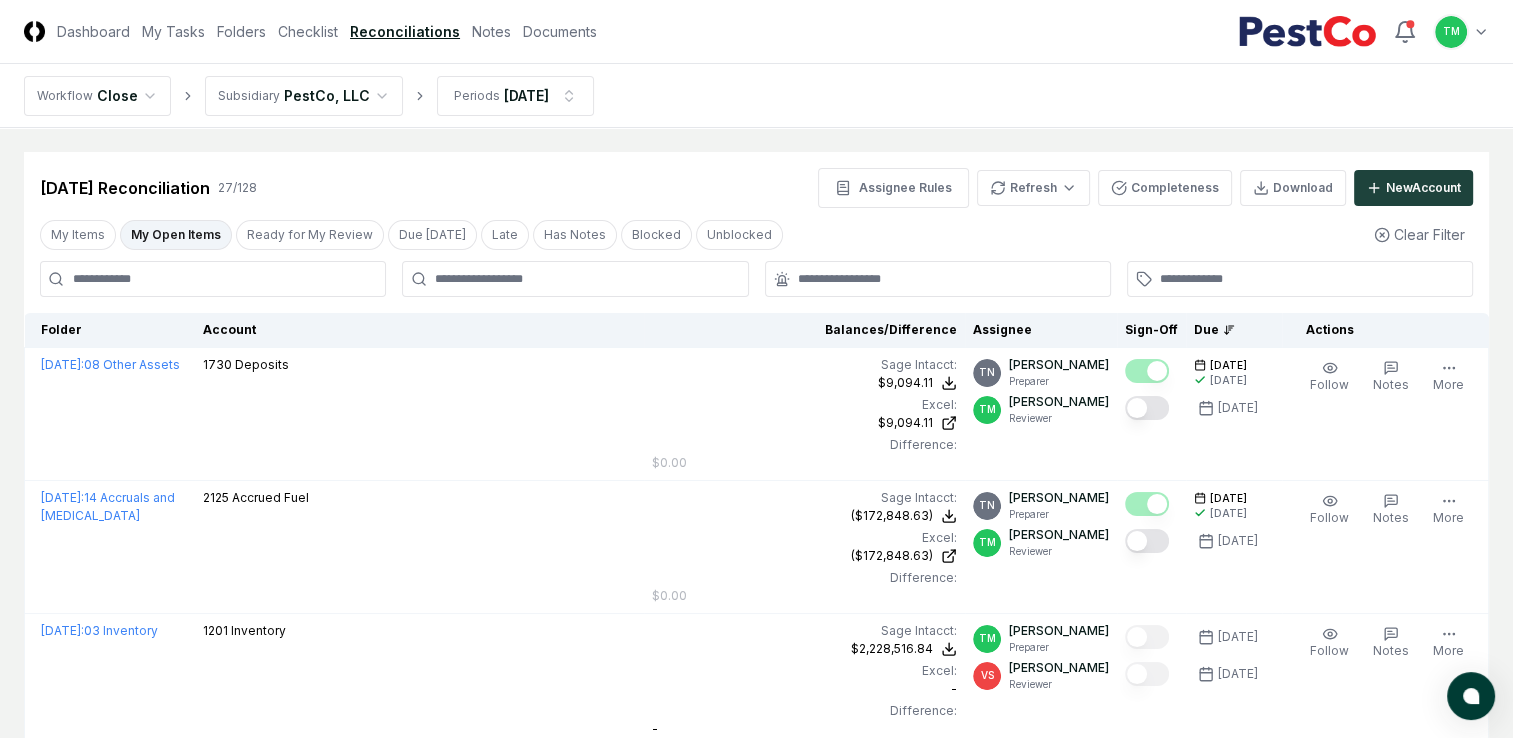 click on "CloseCore Dashboard My Tasks Folders Checklist Reconciliations Notes Documents Toggle navigation menu   TM Toggle user menu Workflow Close Subsidiary PestCo, LLC Periods [DATE] Cancel Reassign [DATE] Reconciliation 27 / 128 Assignee Rules Refresh Completeness Download New  Account My Items My Open Items Ready for My Review Due [DATE] Late Has Notes Blocked Unblocked Clear Filter Folder Account Balances/Difference Per  Sage Intacct Per Excel Difference Assignee Sign-Off   Due Actions [DATE] :  08 Other Assets 1730   Deposits Sage Intacct : $9,094.11 Excel: $9,094.11 Difference: $0.00 $9,094.11 $9,094.11 $0.00 TN [PERSON_NAME] Preparer TM [PERSON_NAME] Reviewer [DATE] [DATE] [DATE] Follow Notes Edit Task More [DATE] :  14 Accruals and [MEDICAL_DATA] 2125   Accrued Fuel Sage Intacct : ($172,848.63) Excel: ($172,848.63) Difference: $0.00 ($172,848.63) ($172,848.63) $0.00 TN [PERSON_NAME] Preparer TM [PERSON_NAME] Reviewer [DATE] [DATE] [DATE] Follow Notes Edit Task More [DATE] :" at bounding box center [756, 2041] 